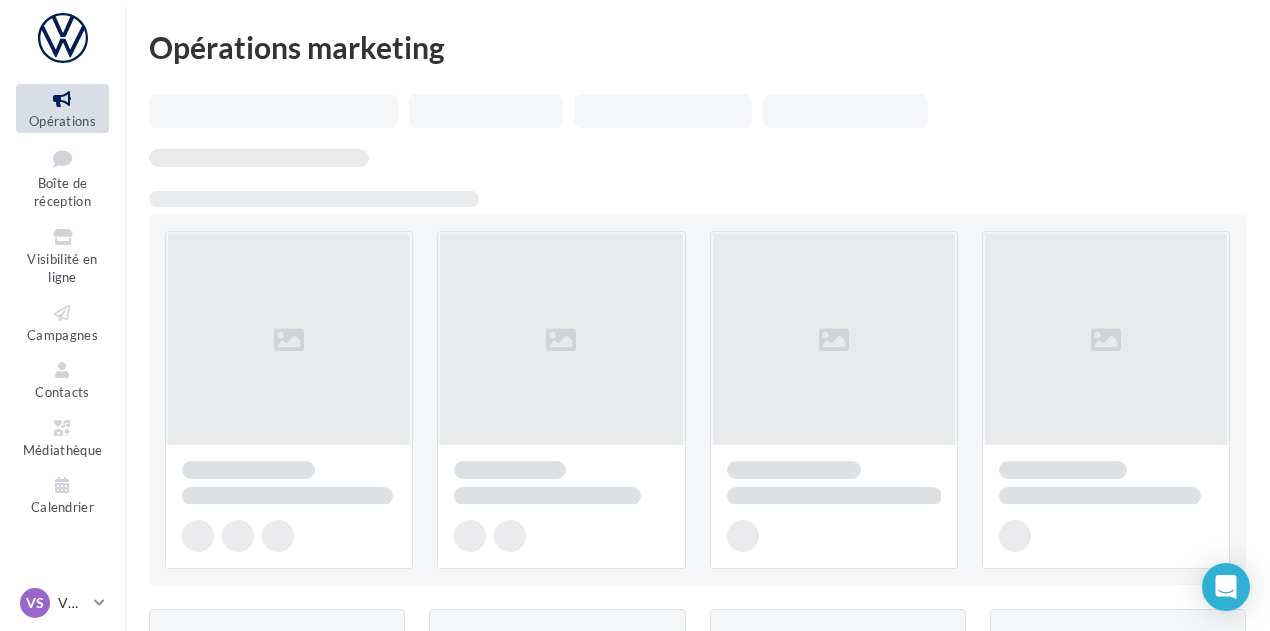 scroll, scrollTop: 0, scrollLeft: 0, axis: both 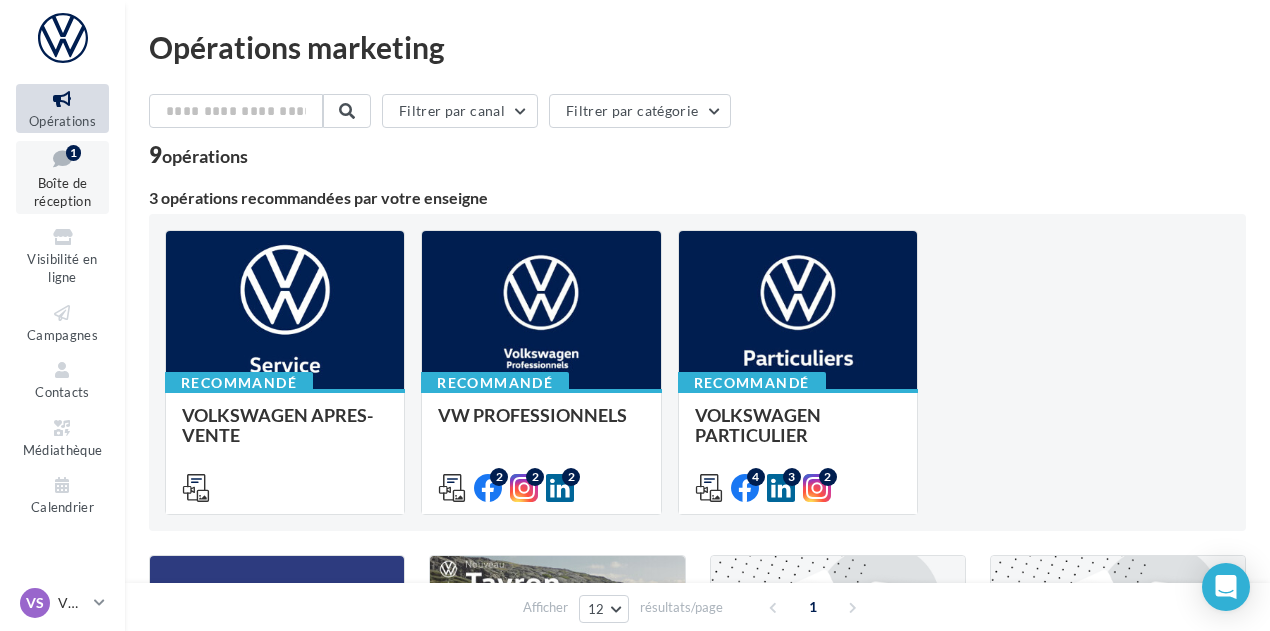 click at bounding box center [62, 158] 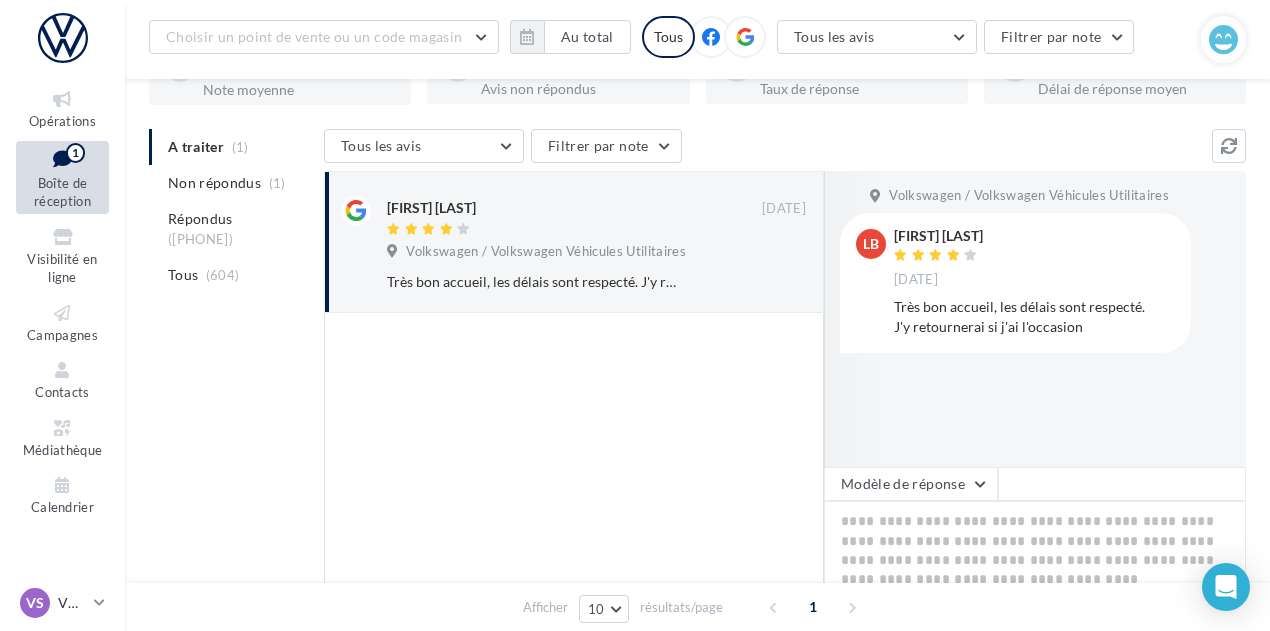 scroll, scrollTop: 161, scrollLeft: 0, axis: vertical 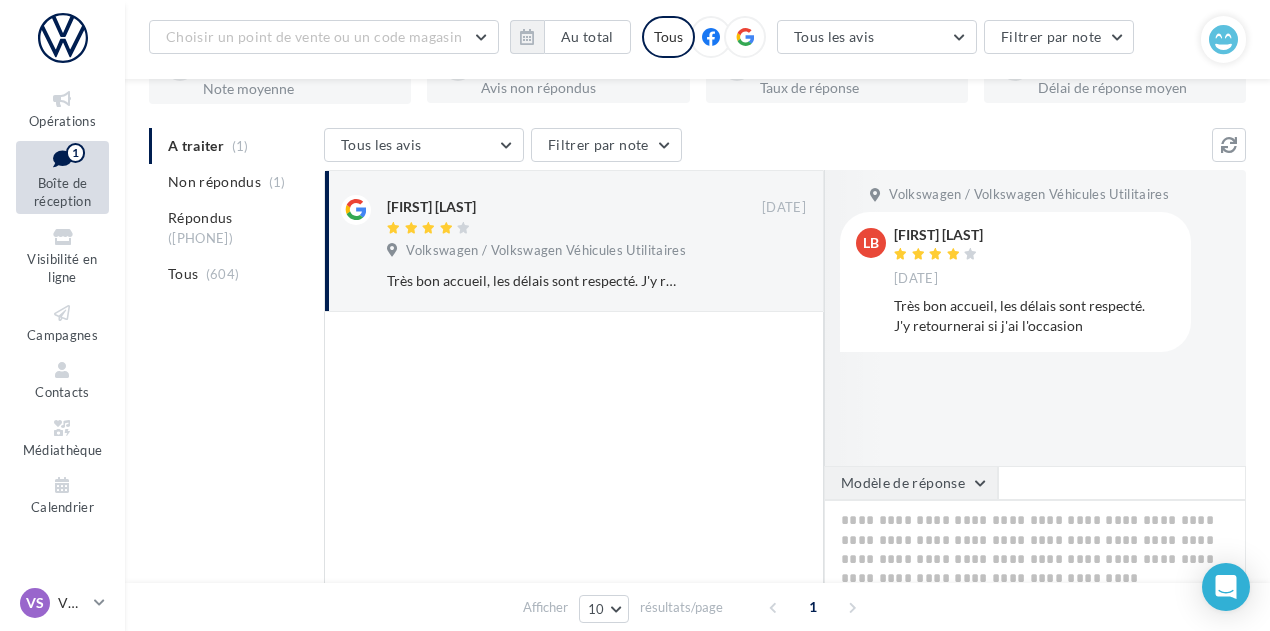 click on "Modèle de réponse" at bounding box center (911, 483) 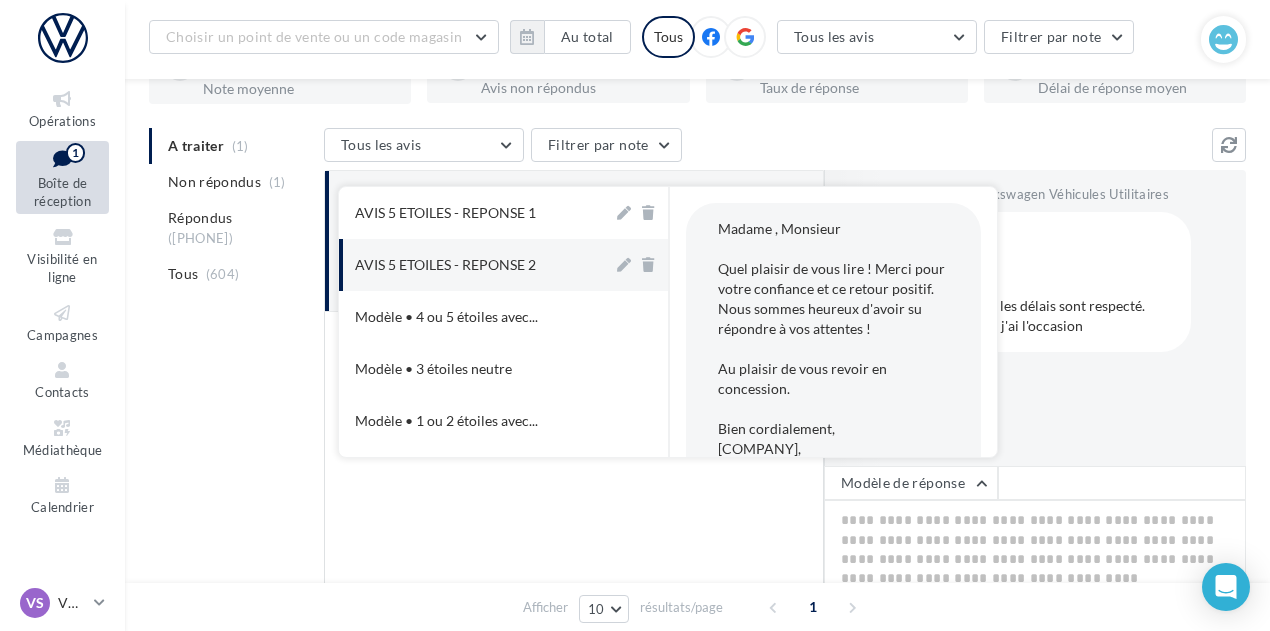 click on "AVIS 5 ETOILES - REPONSE 2" at bounding box center (445, 265) 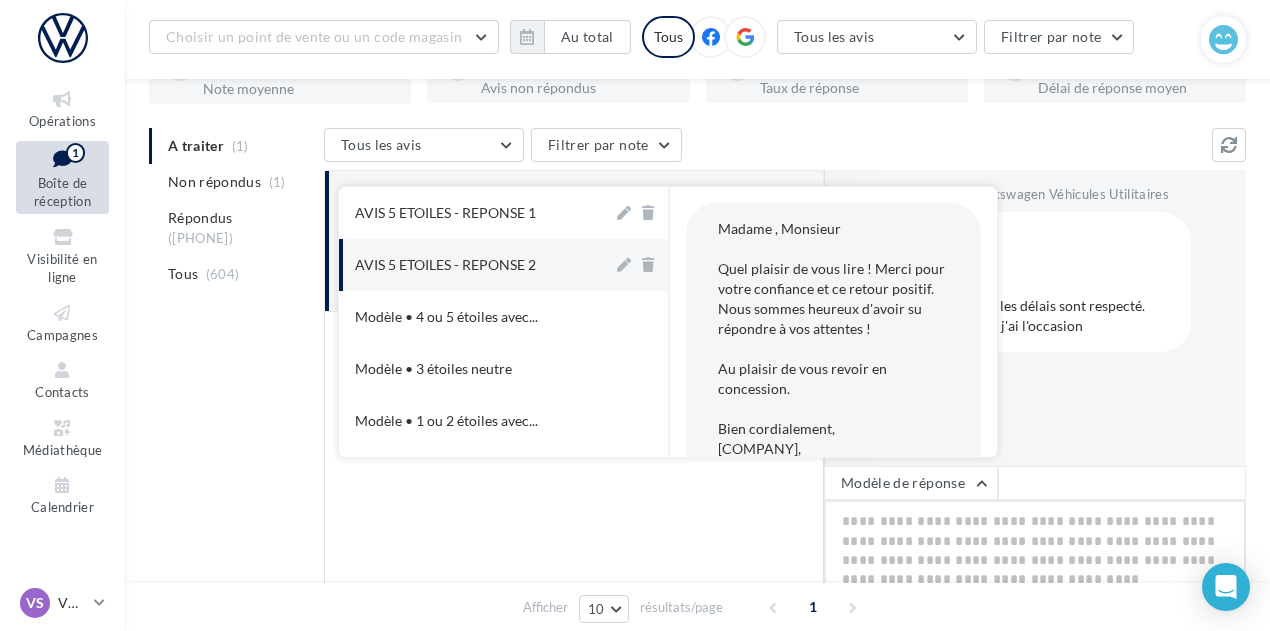 type on "**********" 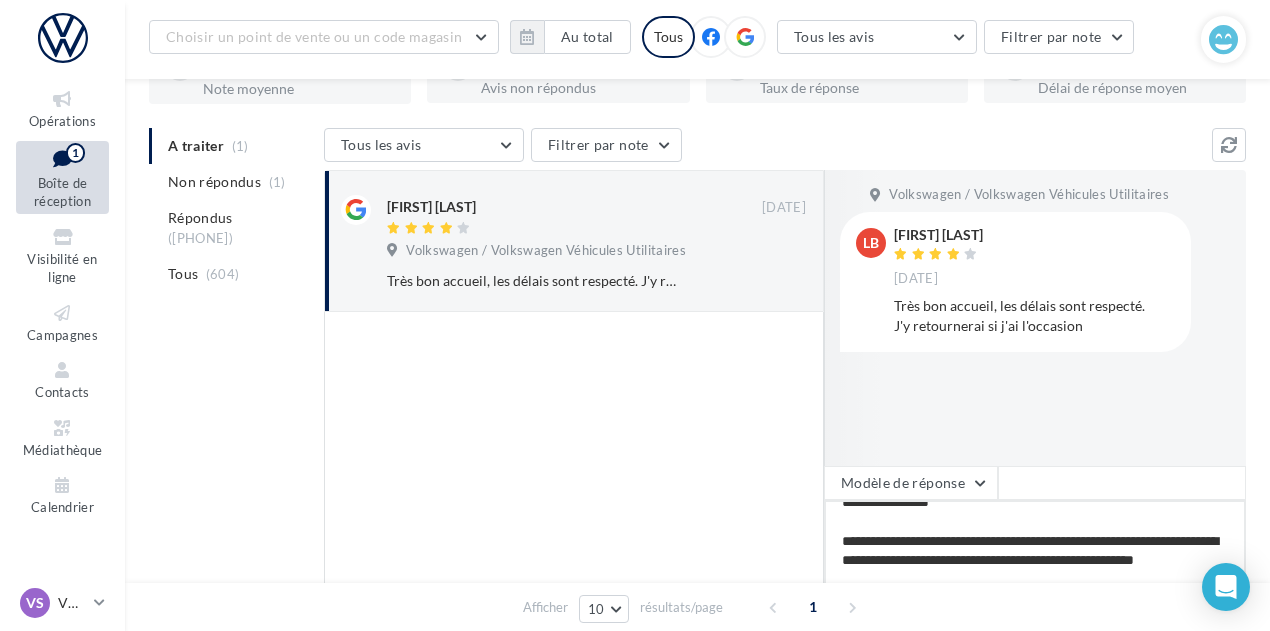 scroll, scrollTop: 0, scrollLeft: 0, axis: both 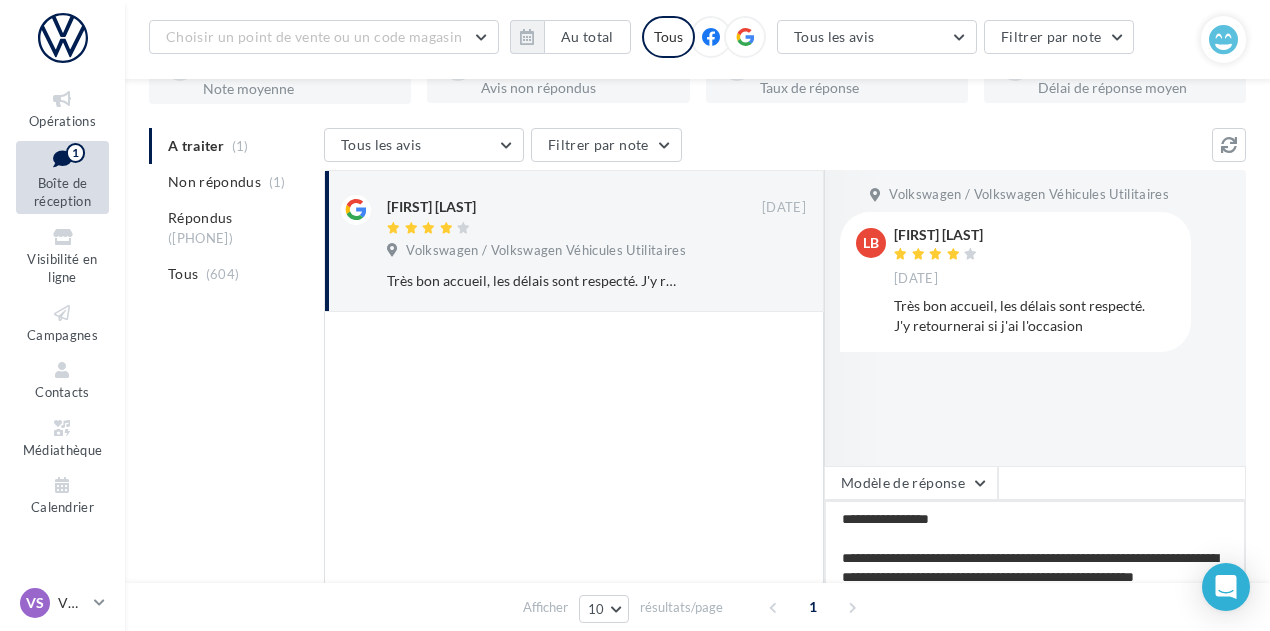 drag, startPoint x: 903, startPoint y: 514, endPoint x: 825, endPoint y: 505, distance: 78.51752 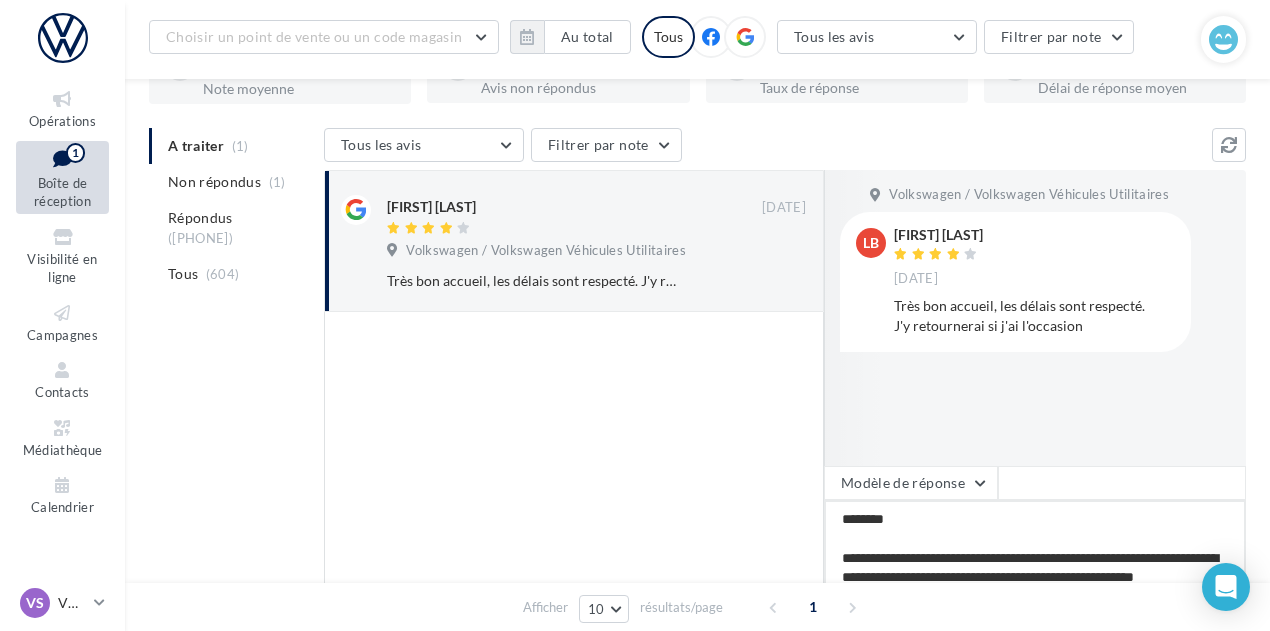 click on "**********" at bounding box center [1035, 562] 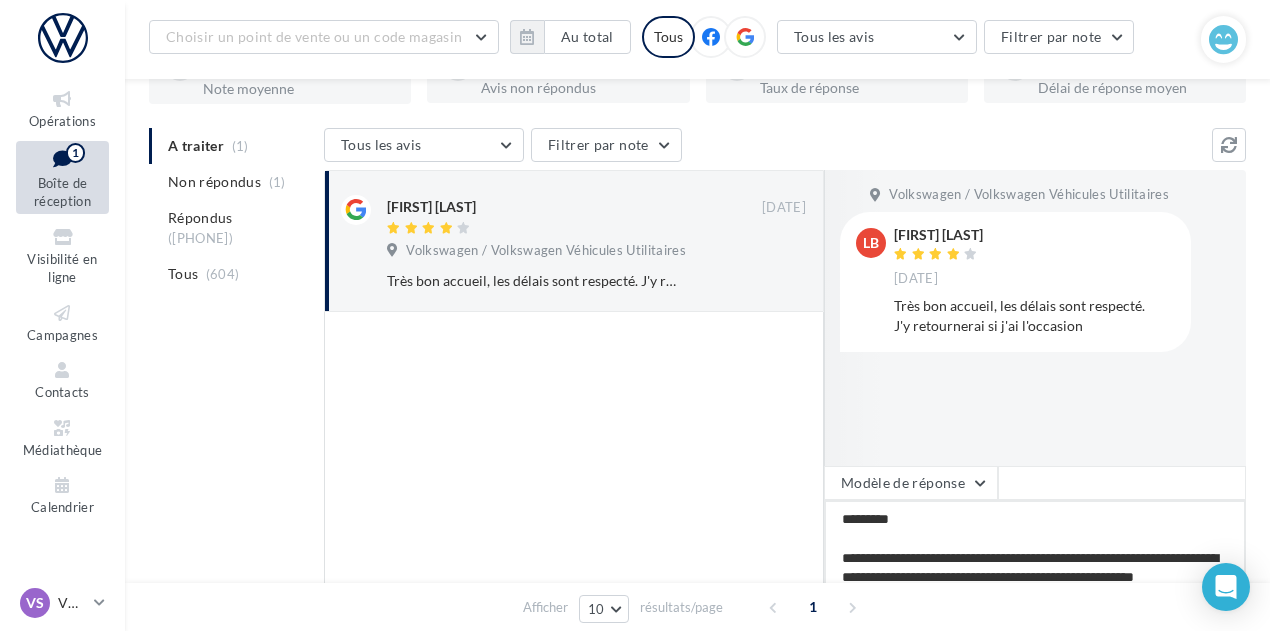 type on "**********" 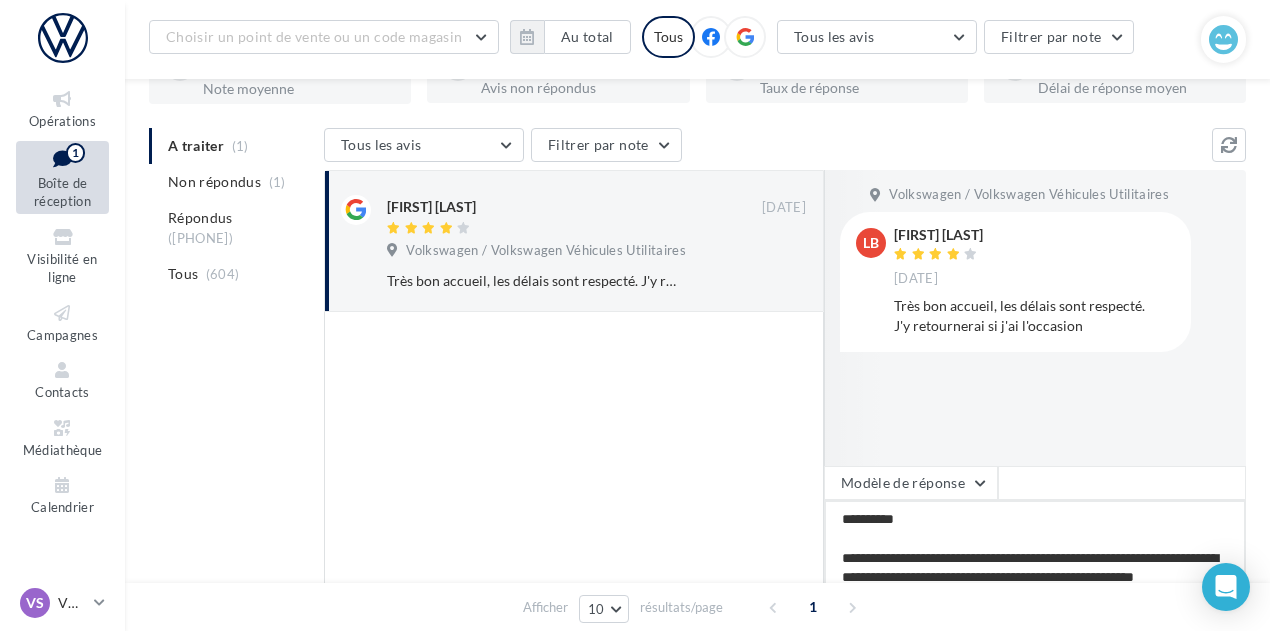 type on "**********" 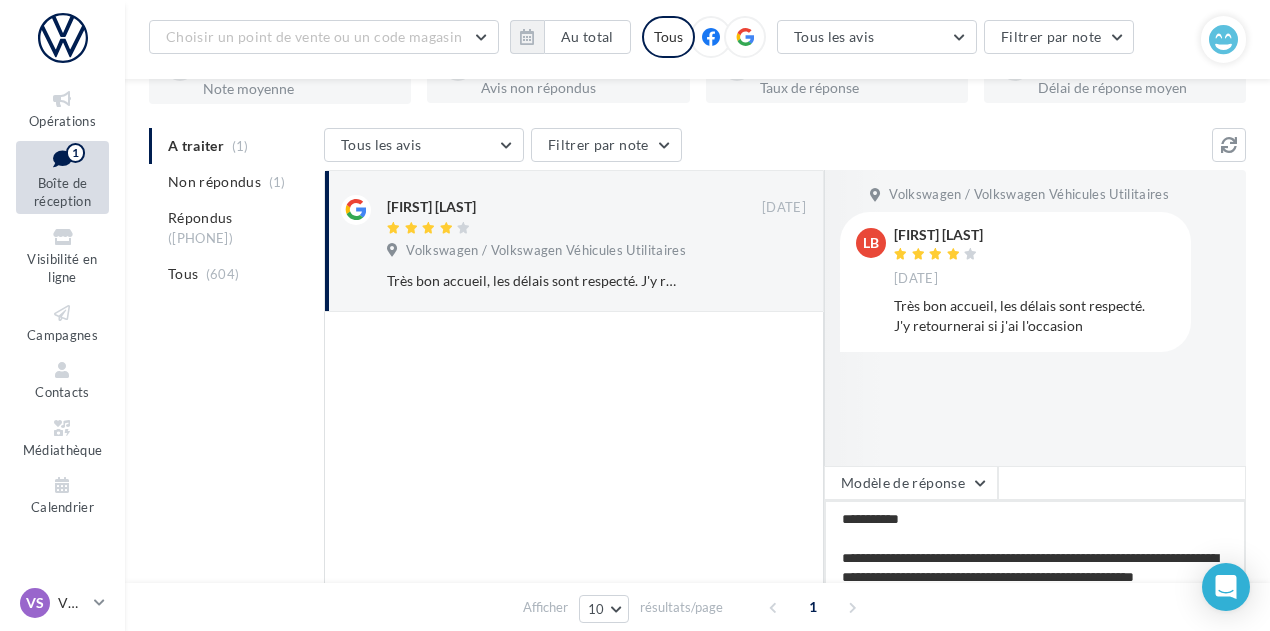 type on "**********" 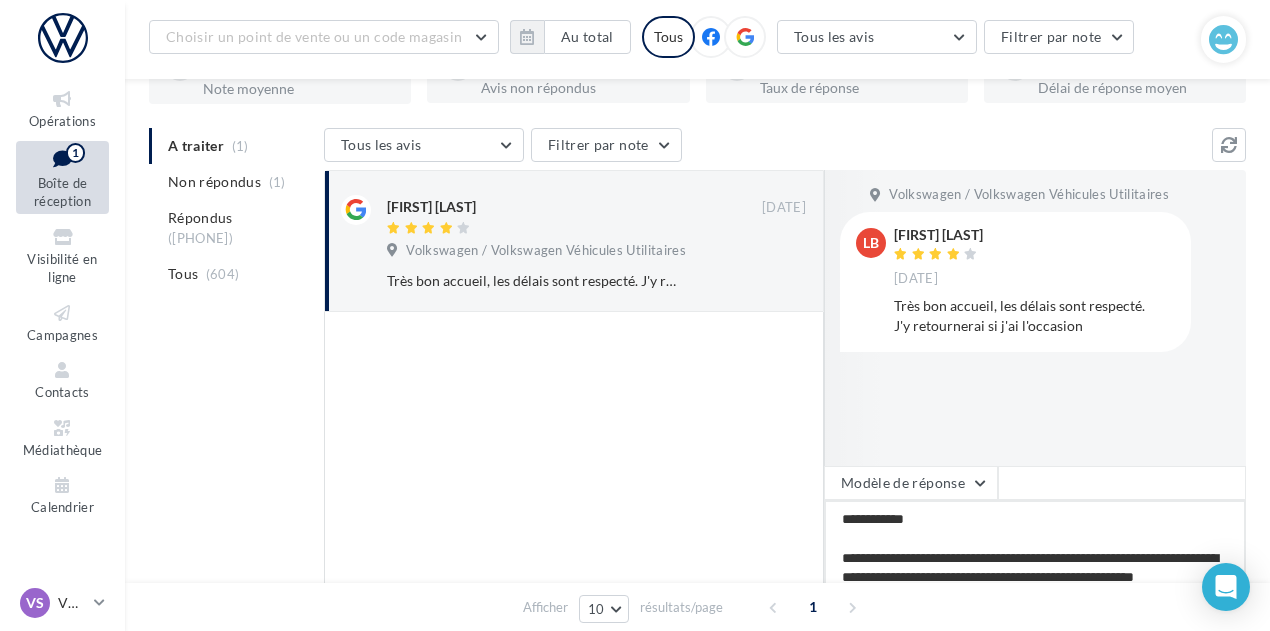 type on "**********" 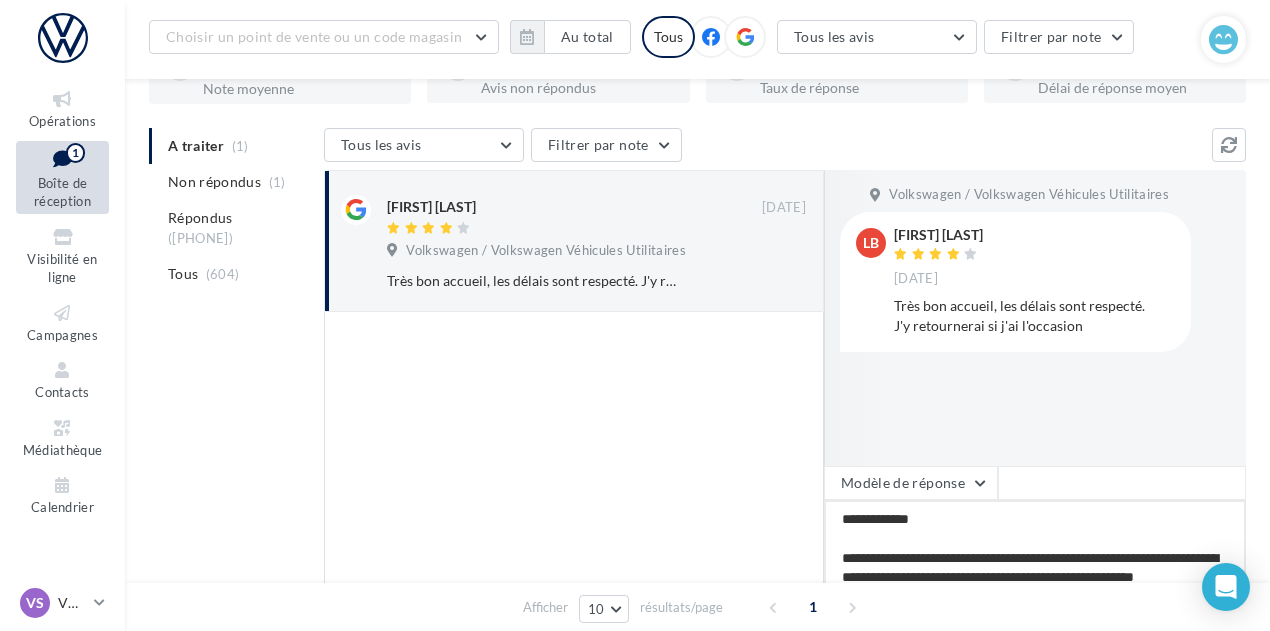 type on "**********" 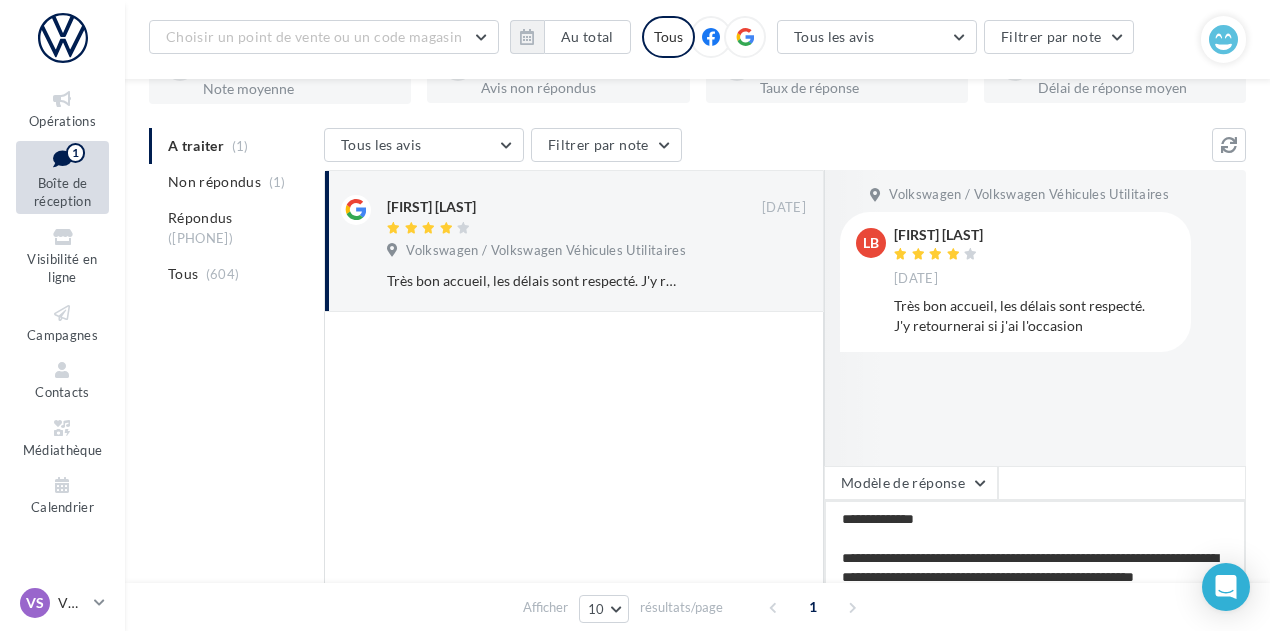 type on "**********" 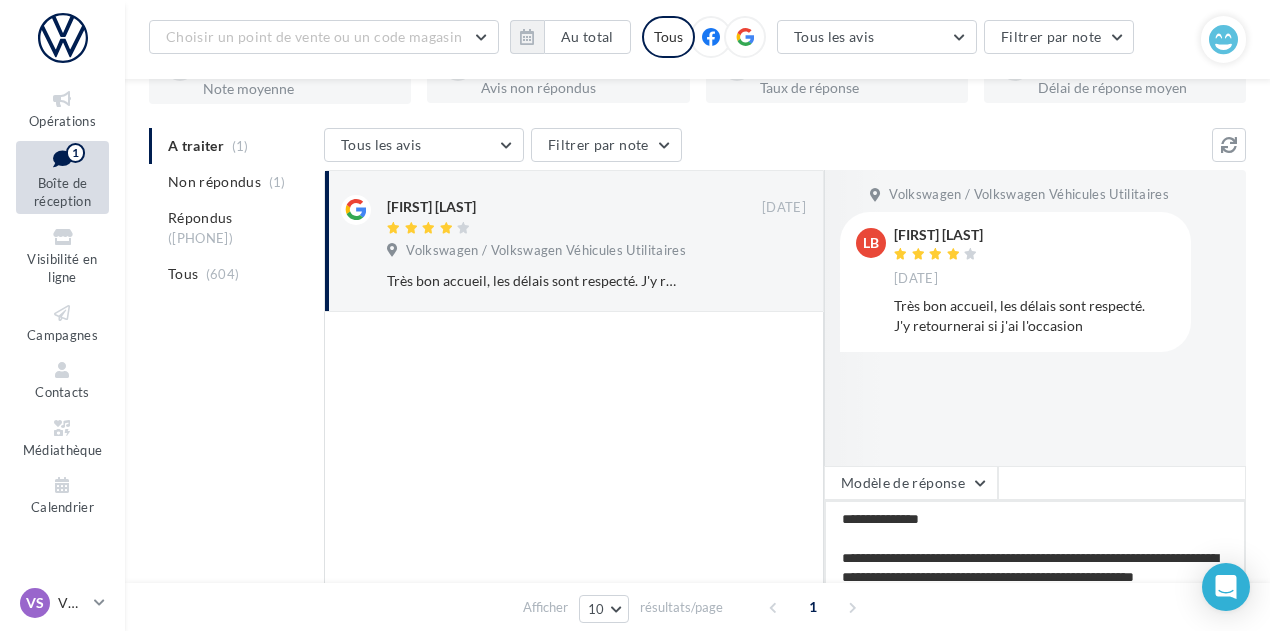 type on "**********" 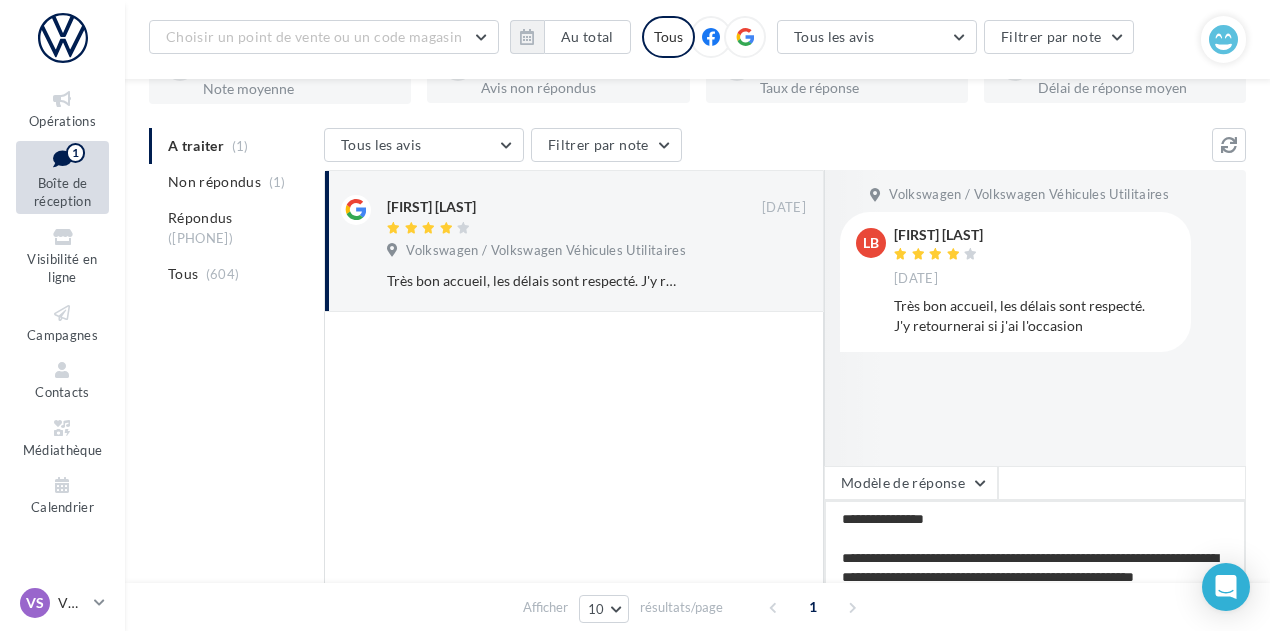 type on "**********" 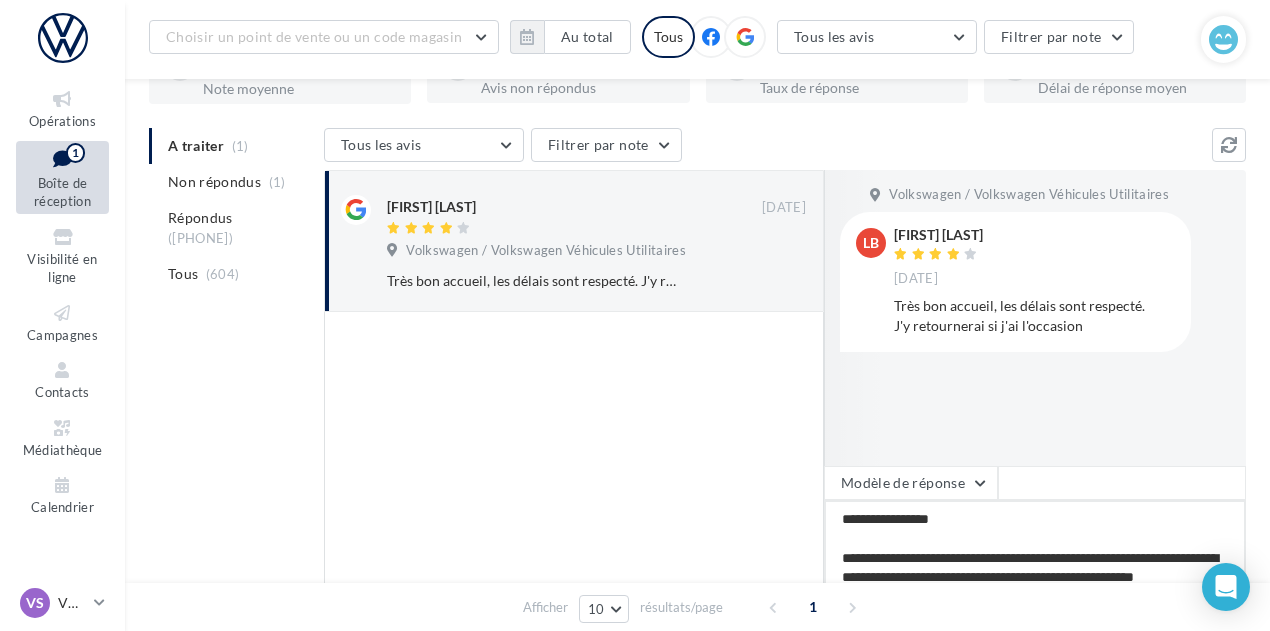 type on "**********" 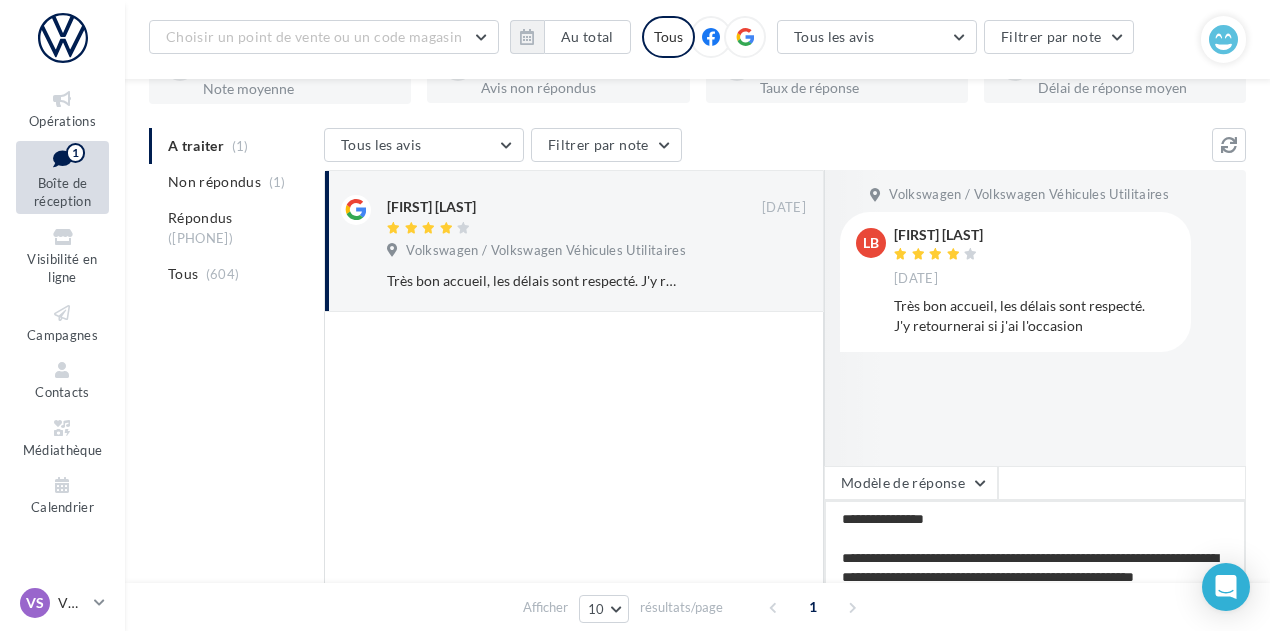 type on "**********" 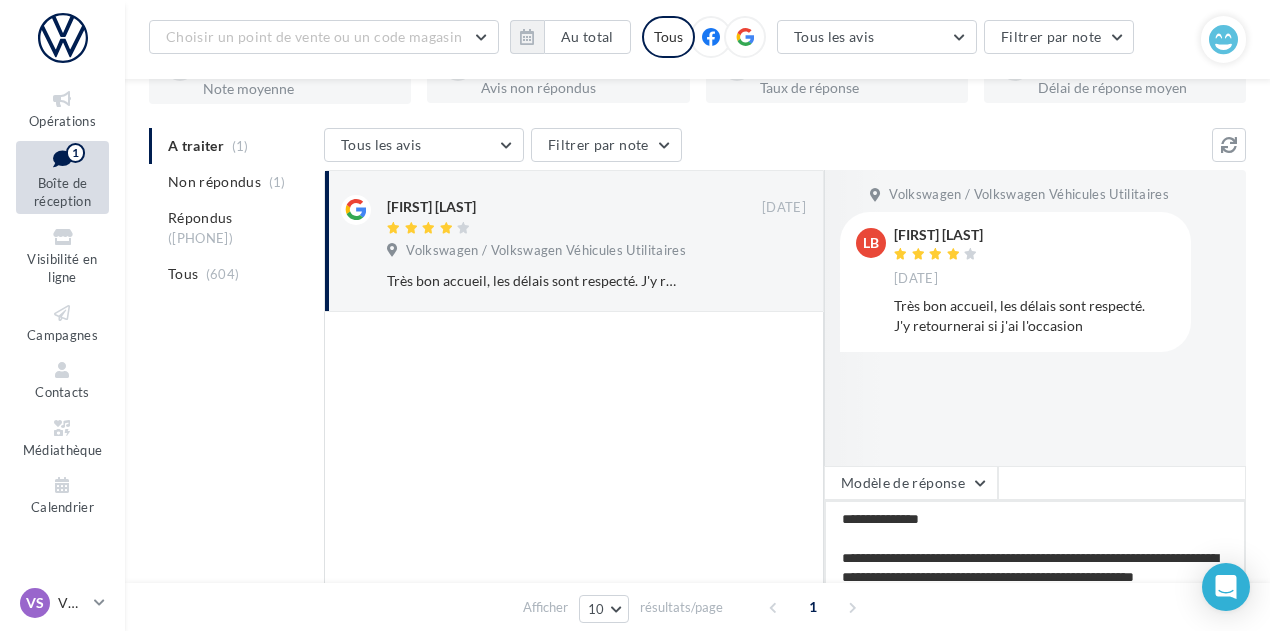 type on "**********" 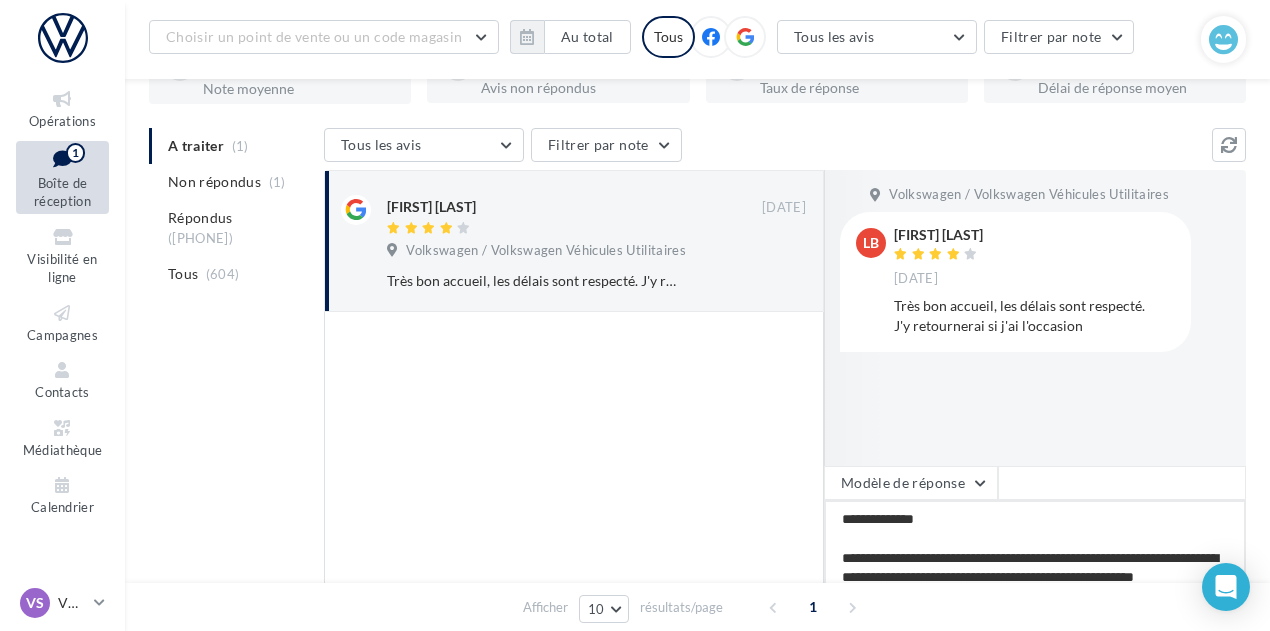 type on "**********" 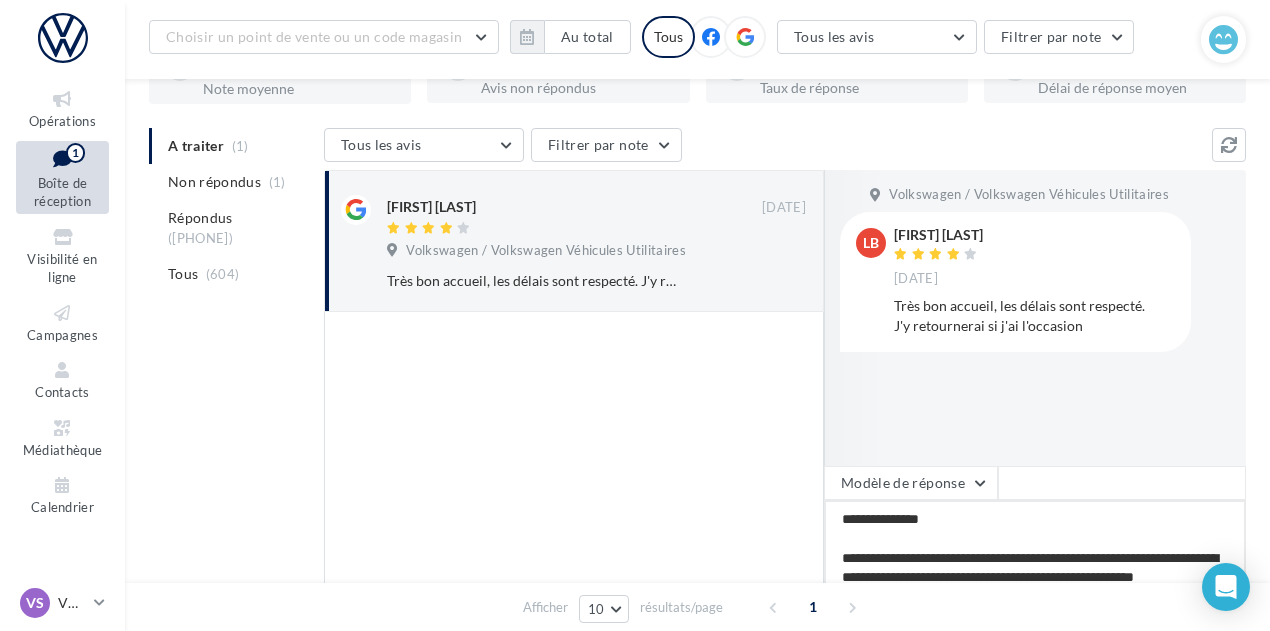 type on "**********" 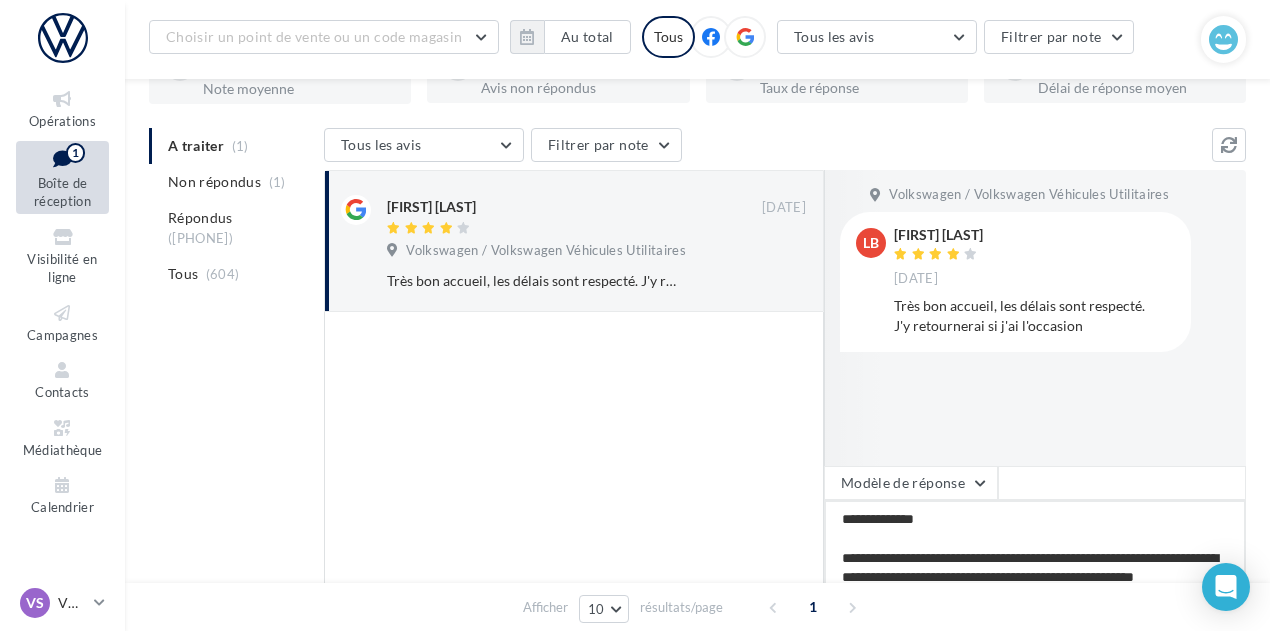 type on "**********" 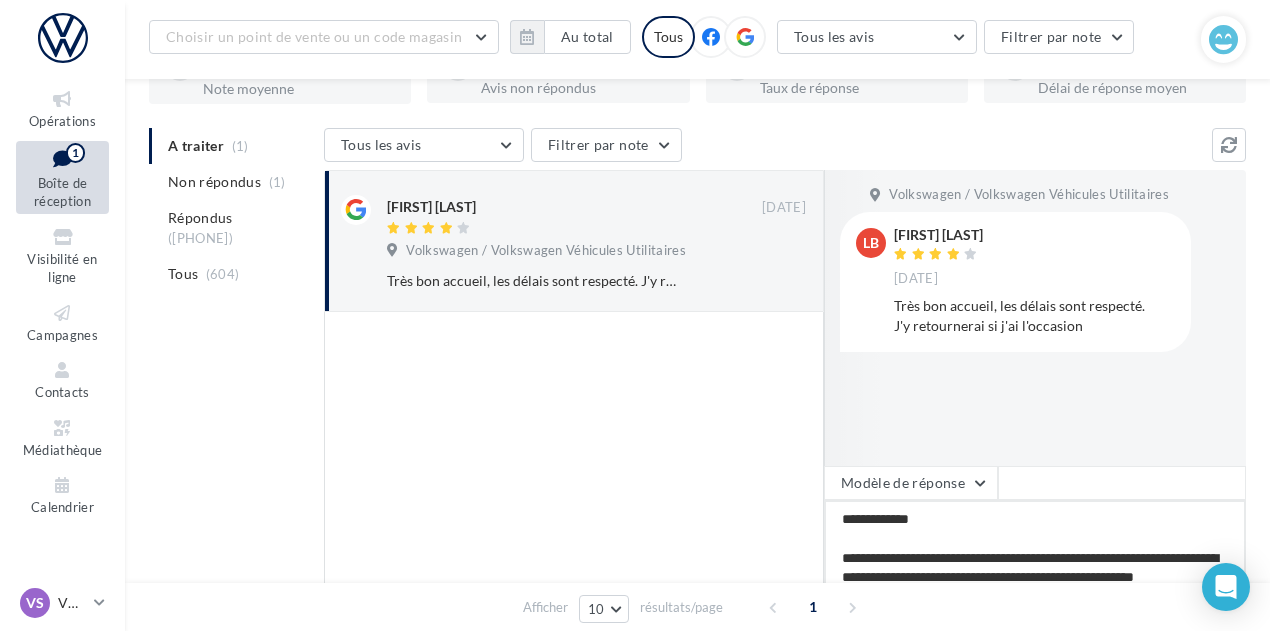 type on "**********" 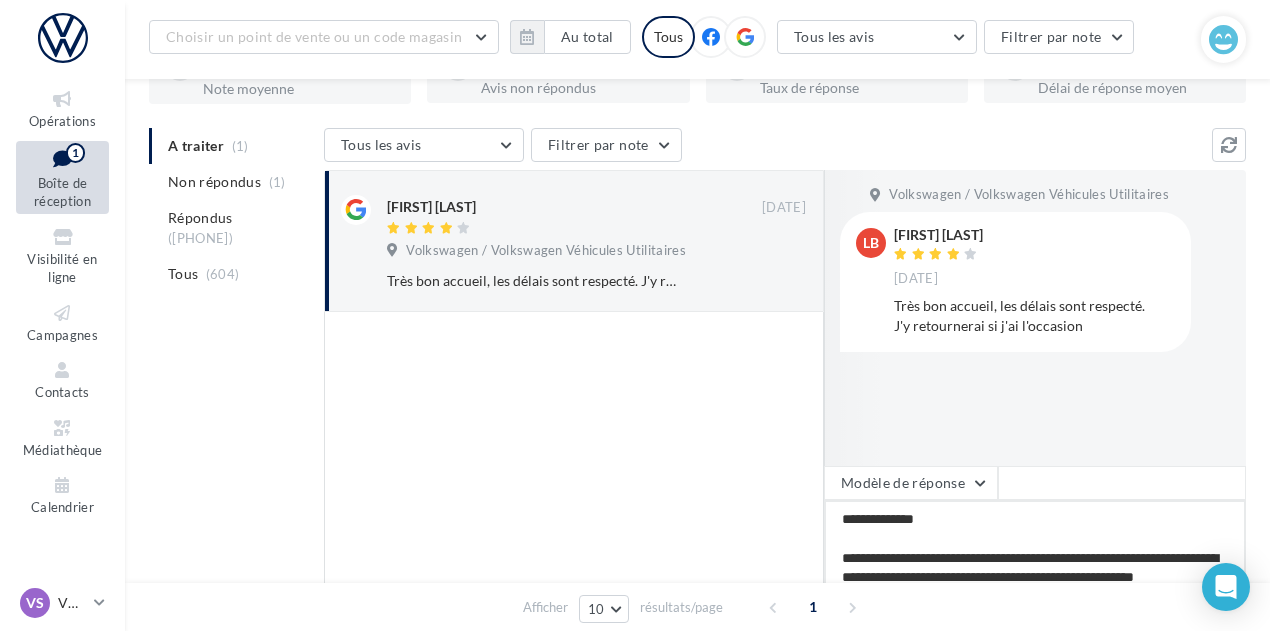 type on "**********" 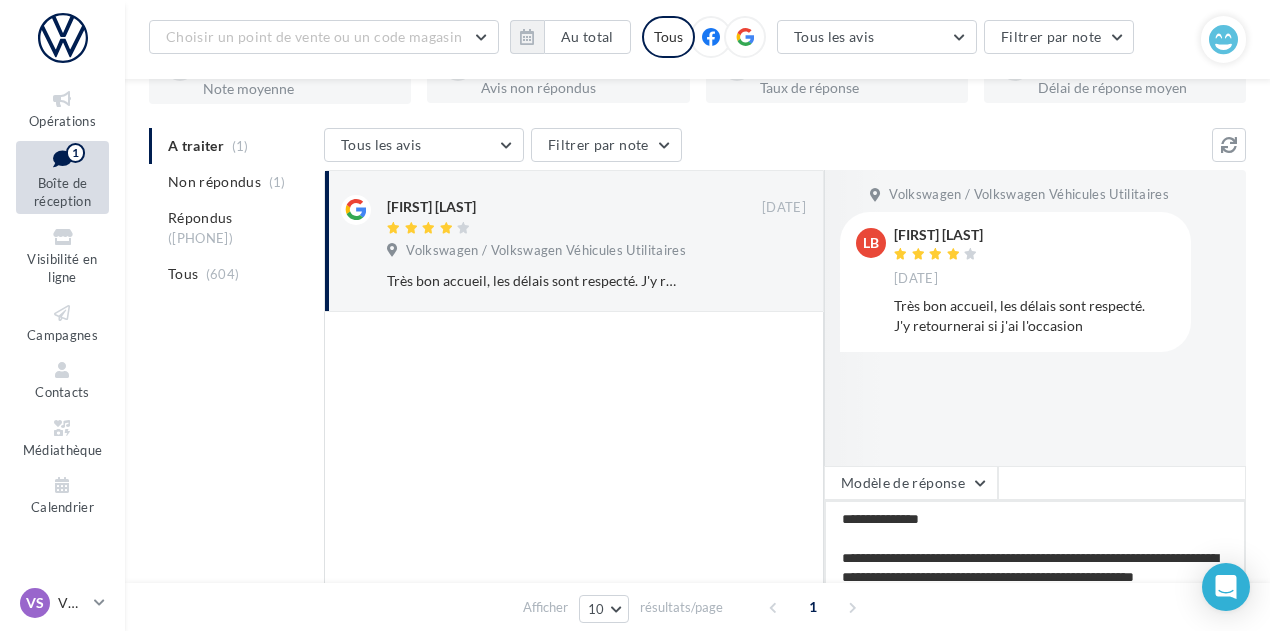 type on "**********" 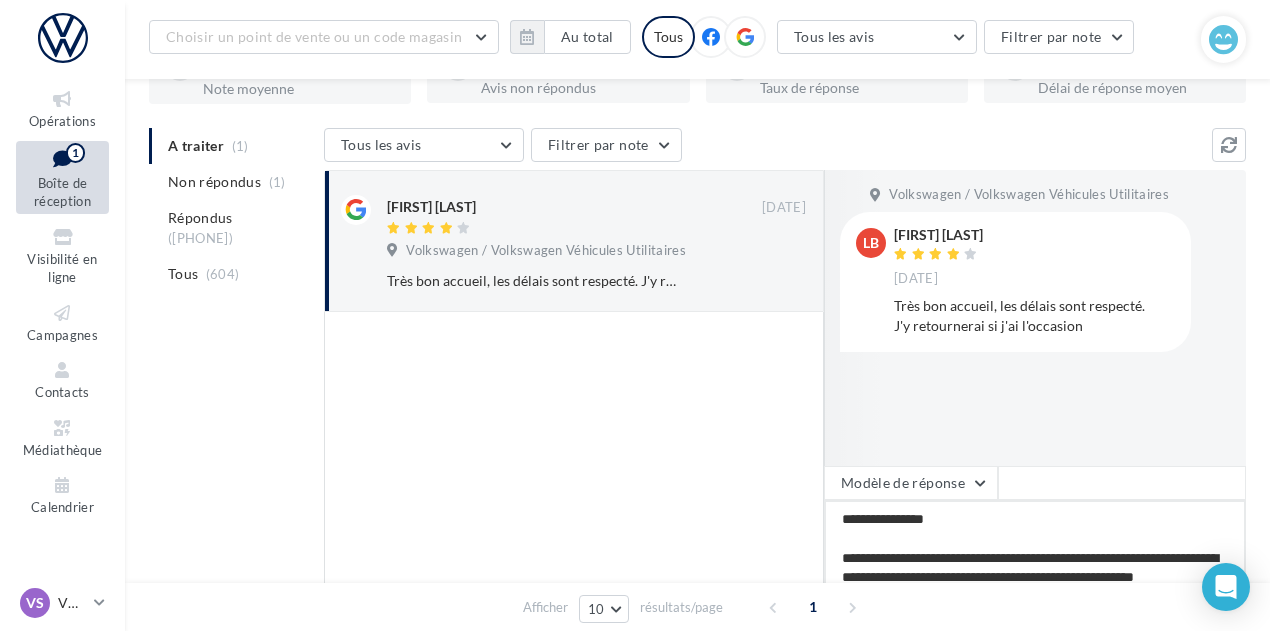 type on "**********" 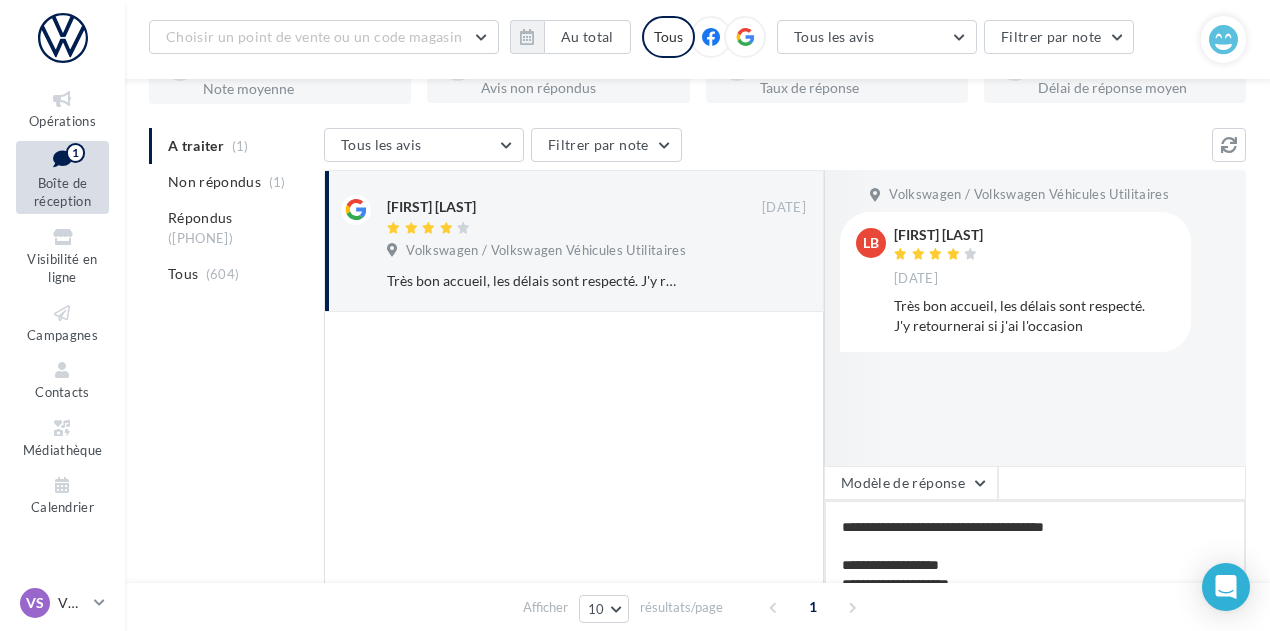 scroll, scrollTop: 107, scrollLeft: 0, axis: vertical 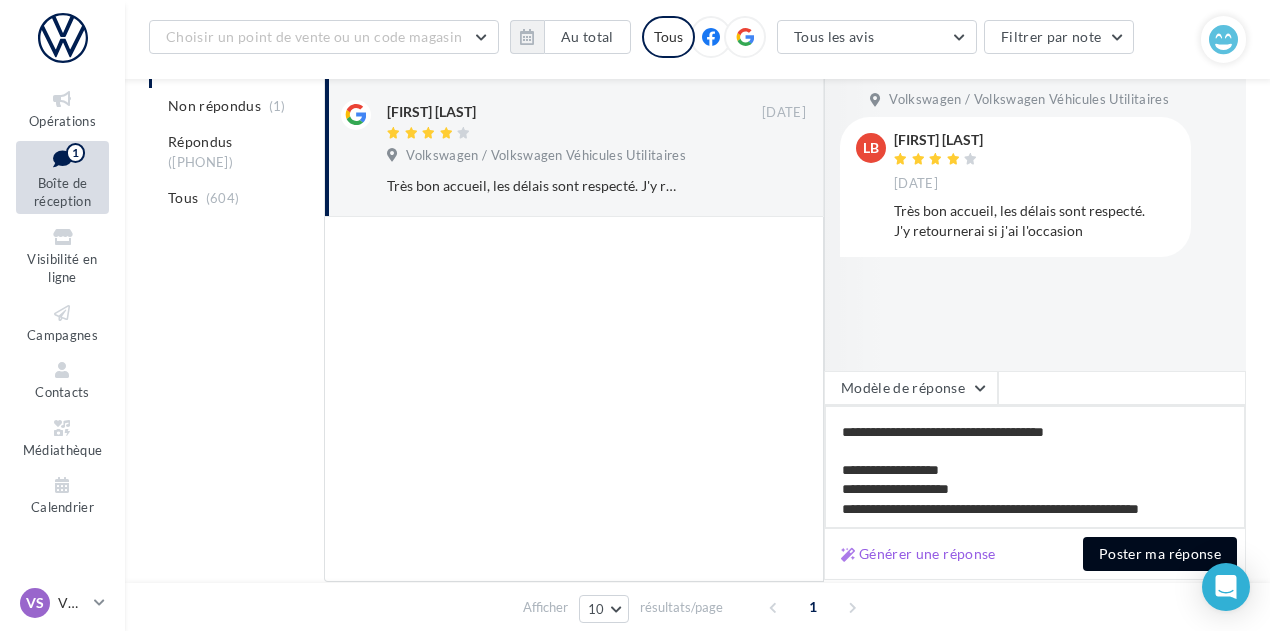 type on "**********" 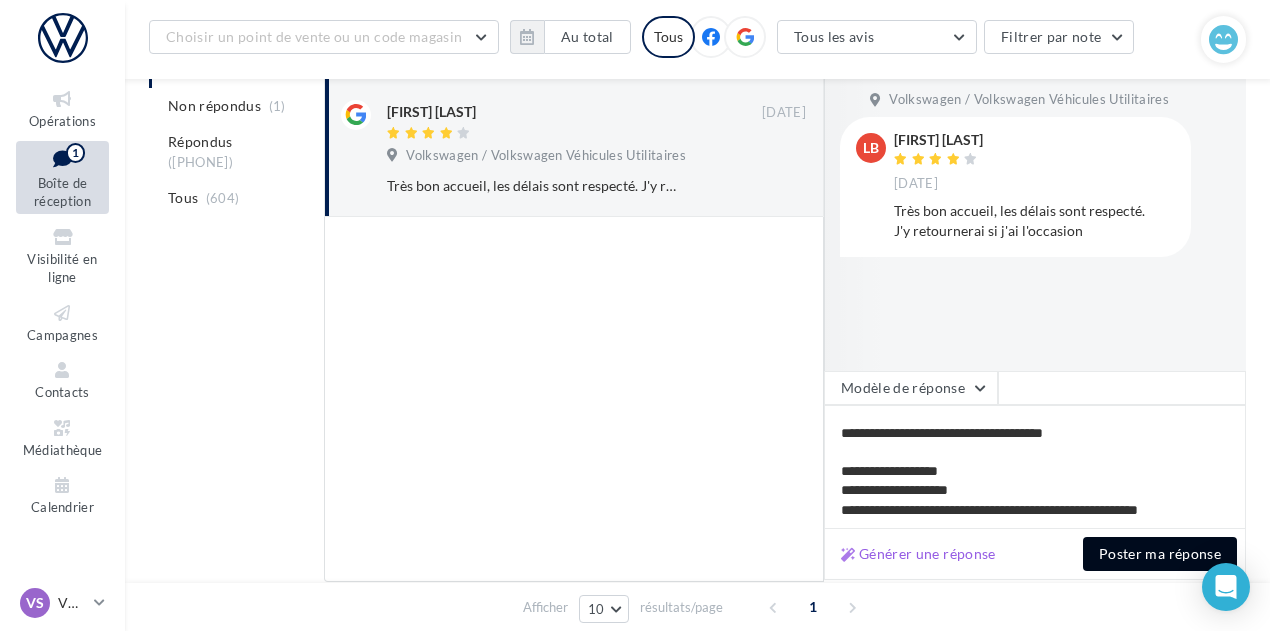 scroll, scrollTop: 105, scrollLeft: 0, axis: vertical 